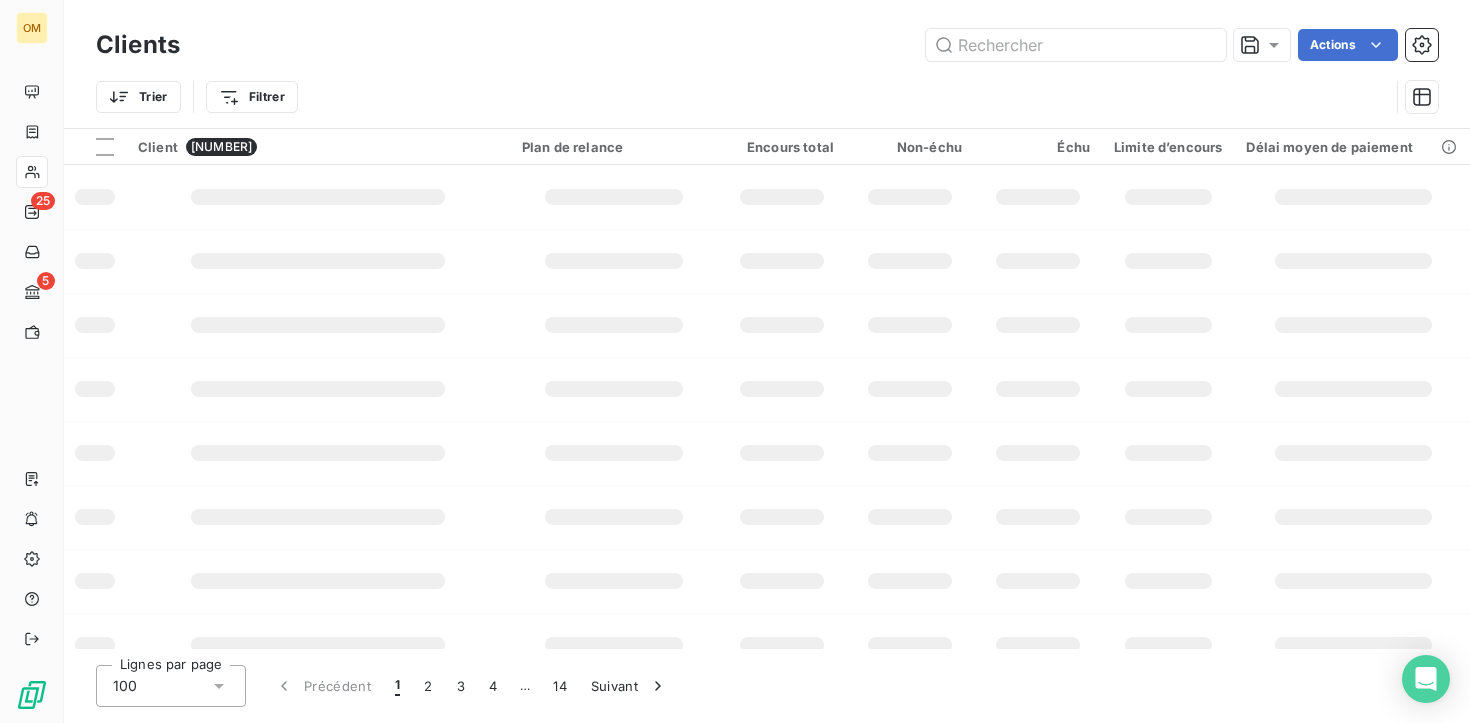 scroll, scrollTop: 0, scrollLeft: 0, axis: both 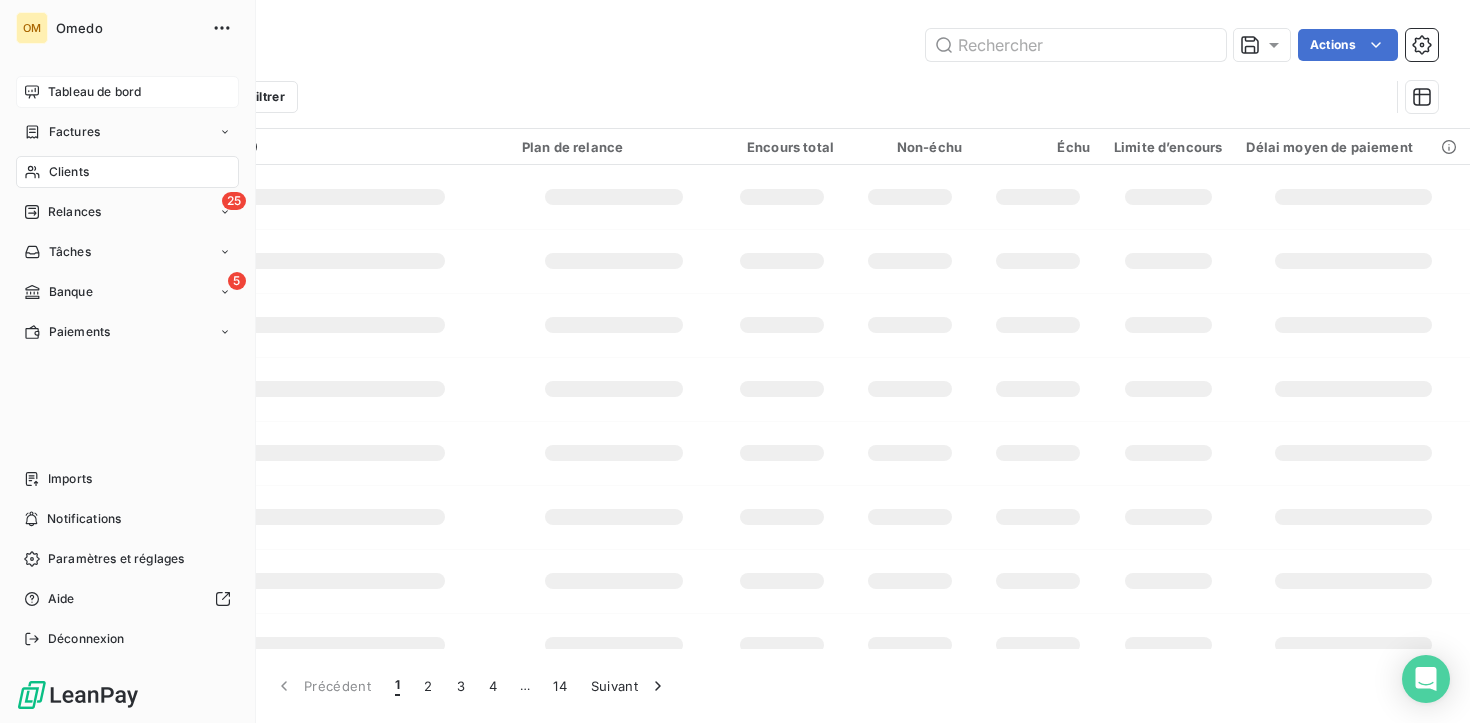 click on "Tableau de bord" at bounding box center (94, 92) 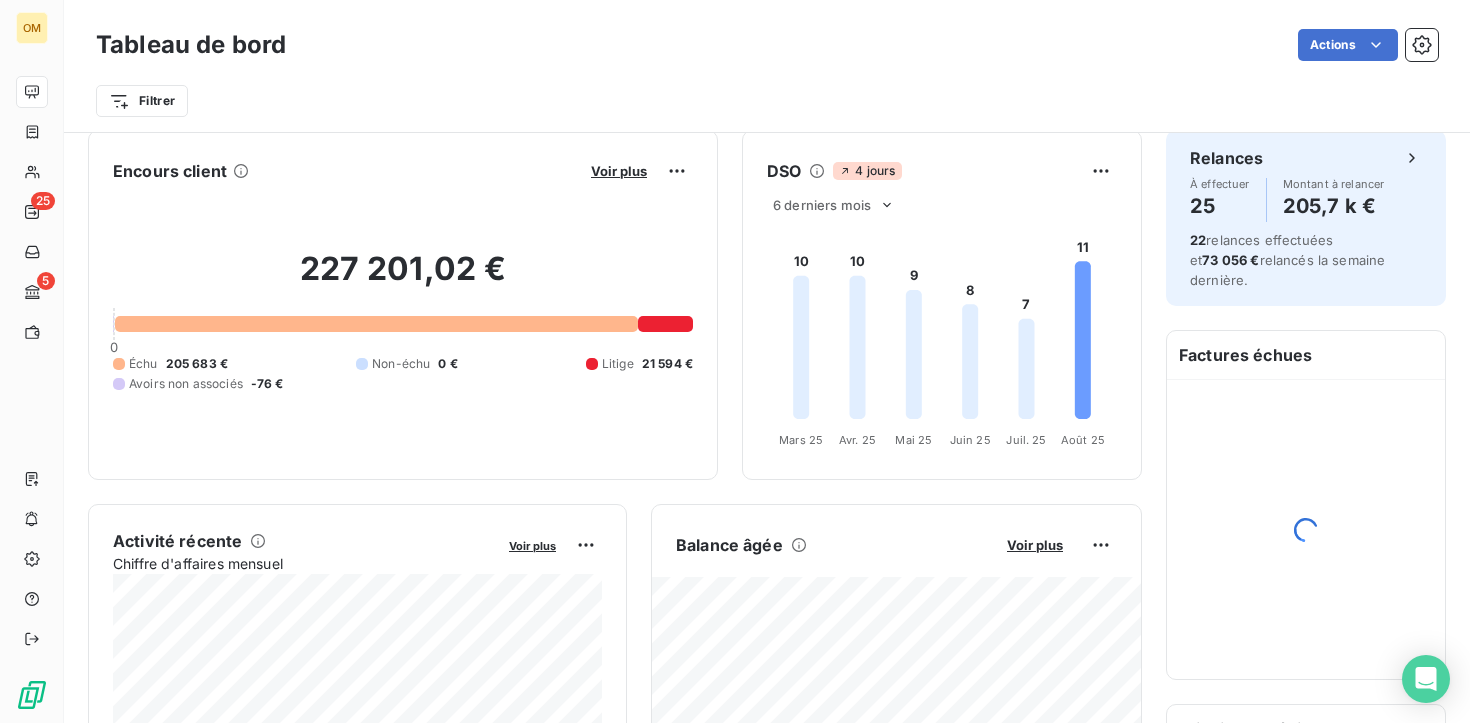scroll, scrollTop: 402, scrollLeft: 0, axis: vertical 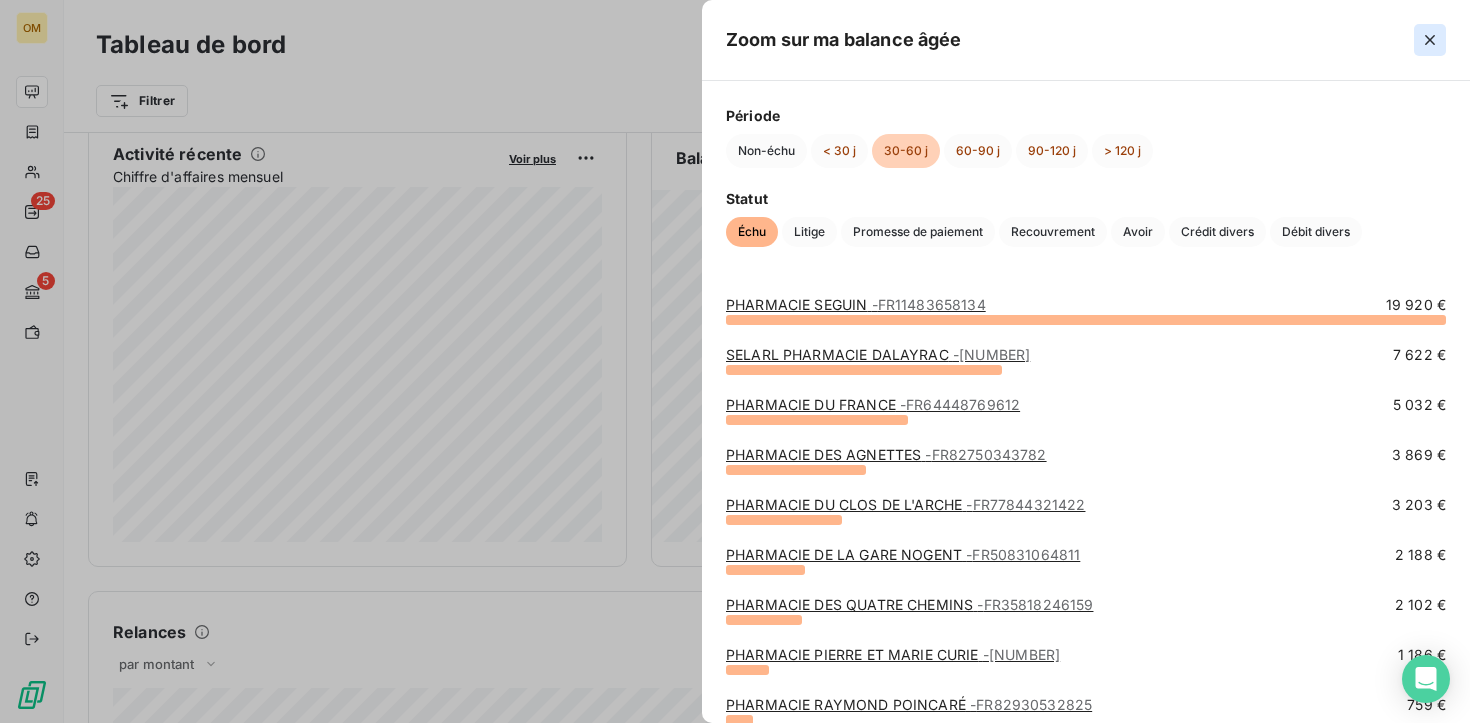 click 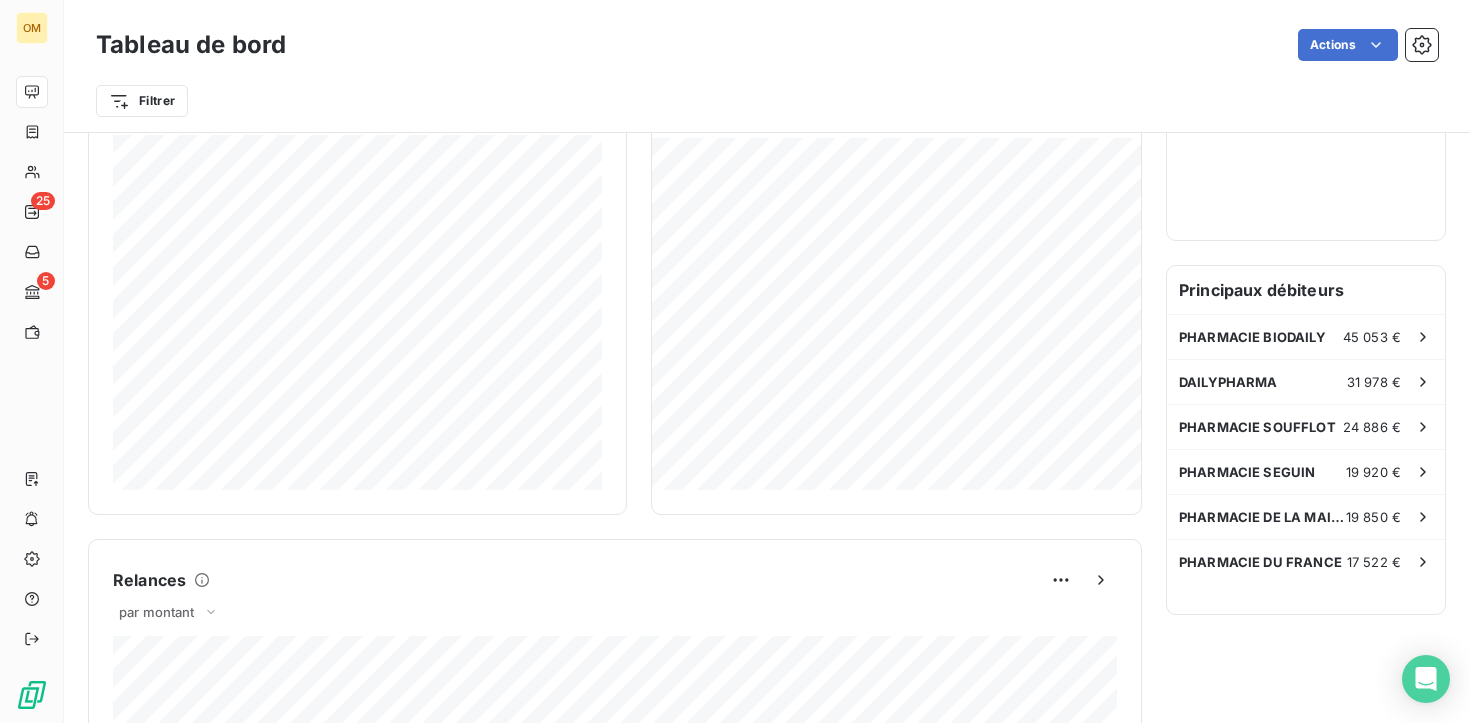scroll, scrollTop: 462, scrollLeft: 0, axis: vertical 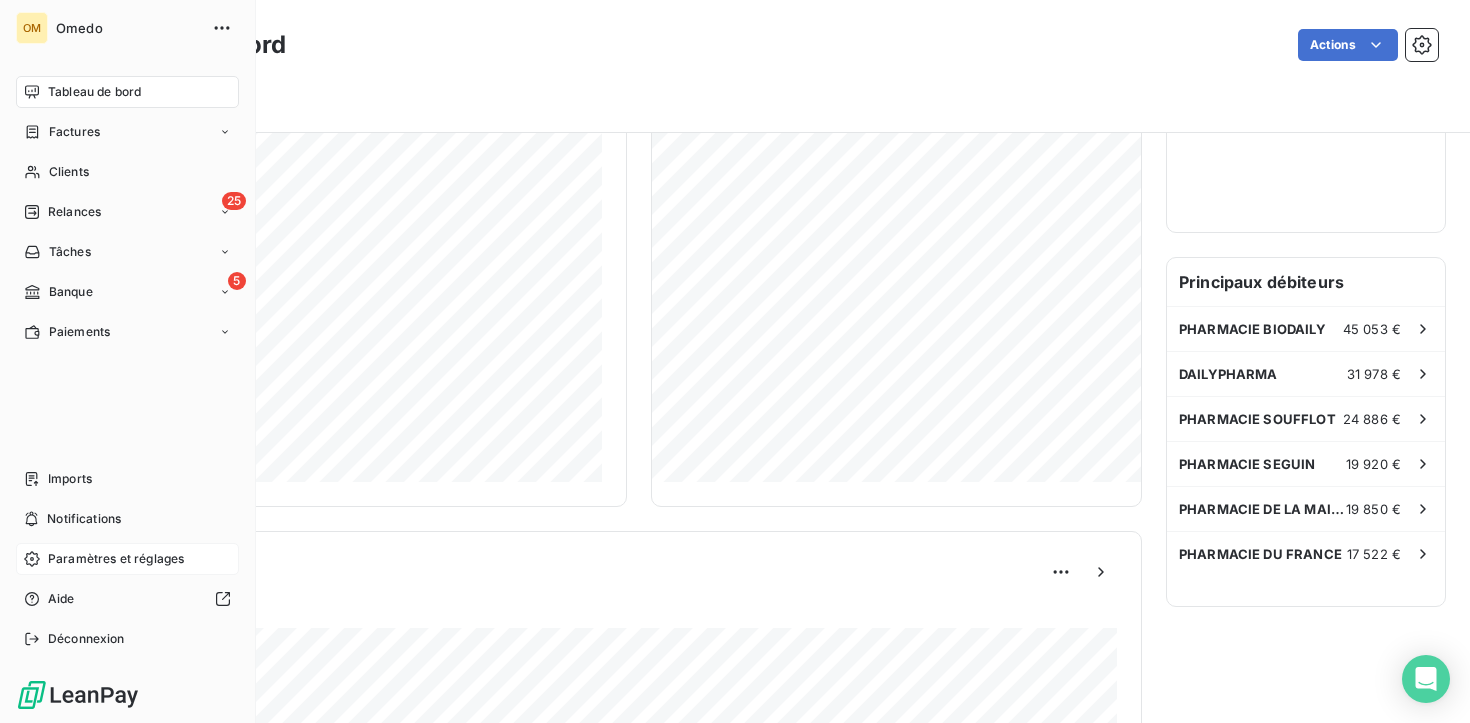 click on "Paramètres et réglages" at bounding box center (116, 559) 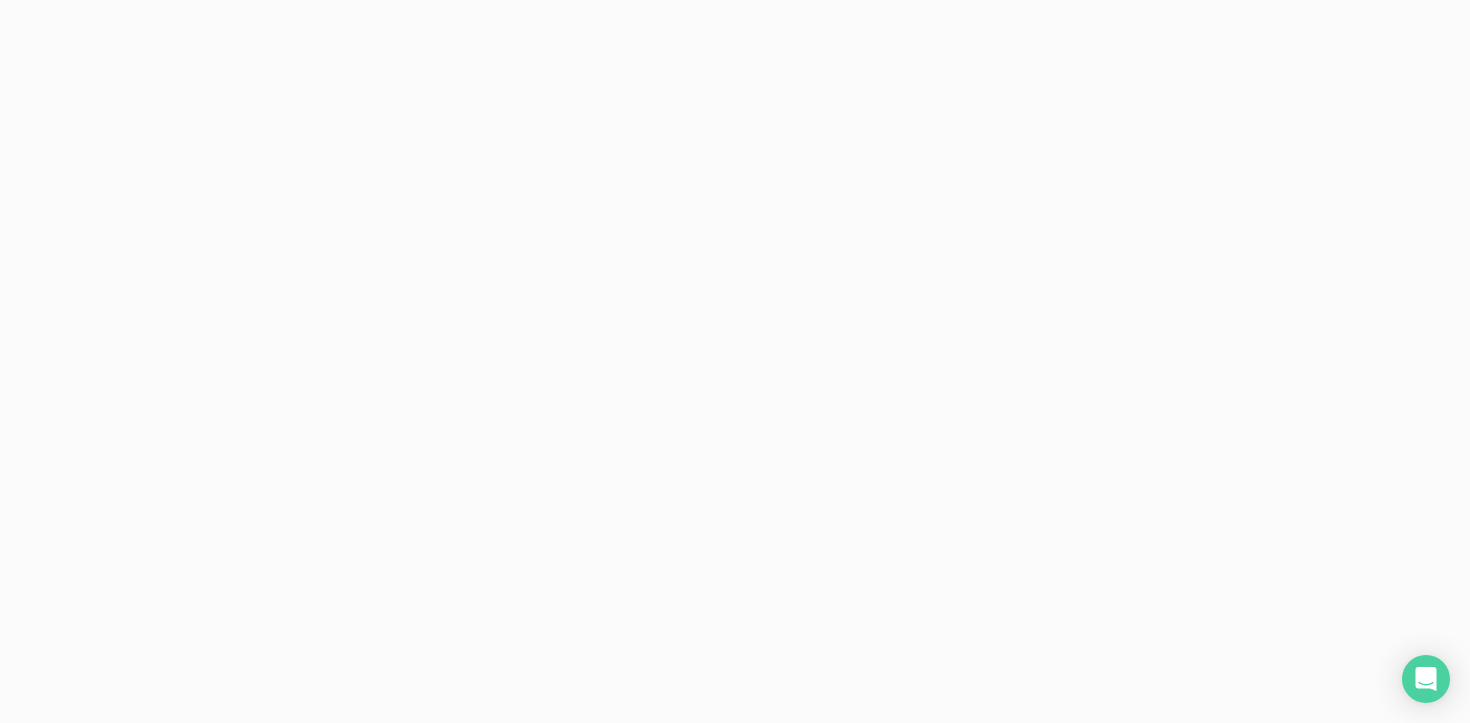 scroll, scrollTop: 0, scrollLeft: 0, axis: both 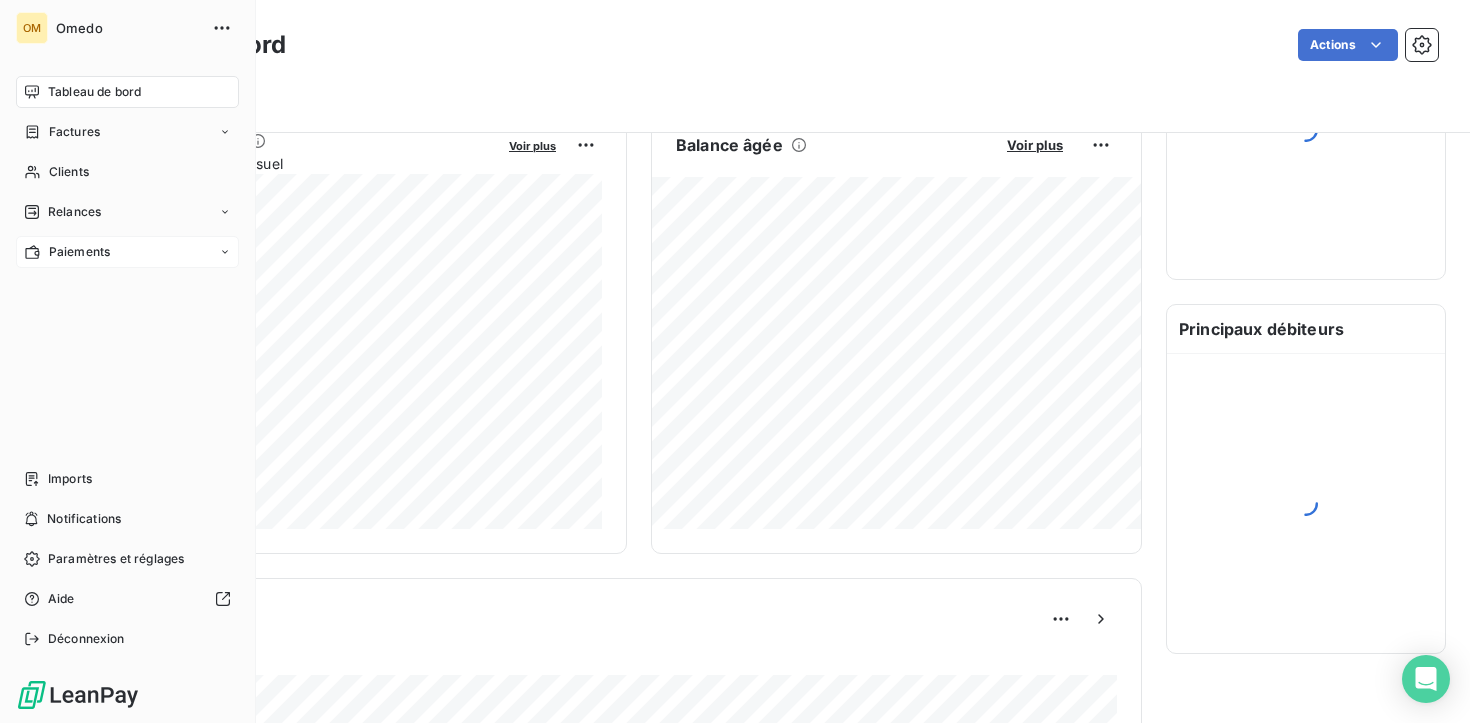 click on "Paiements" at bounding box center (79, 252) 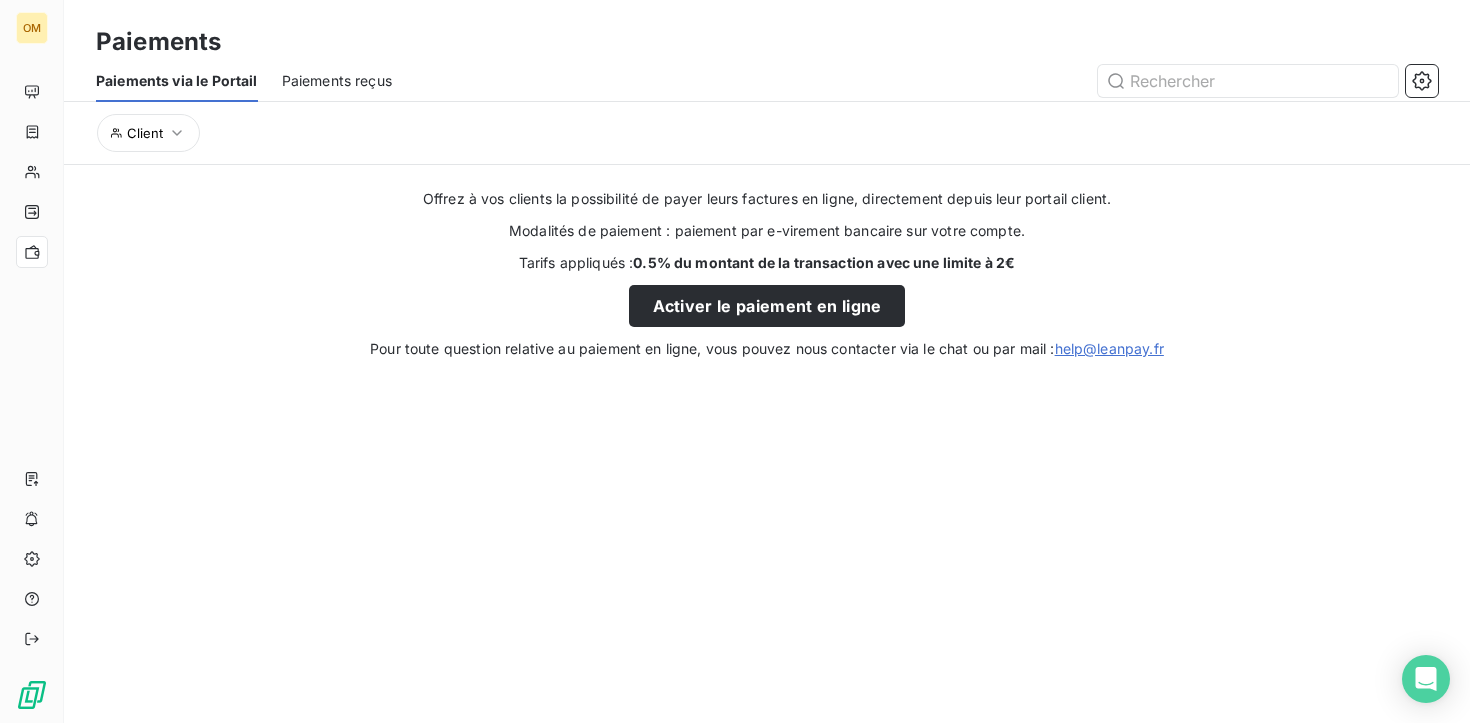 click on "Paiements reçus" at bounding box center [337, 81] 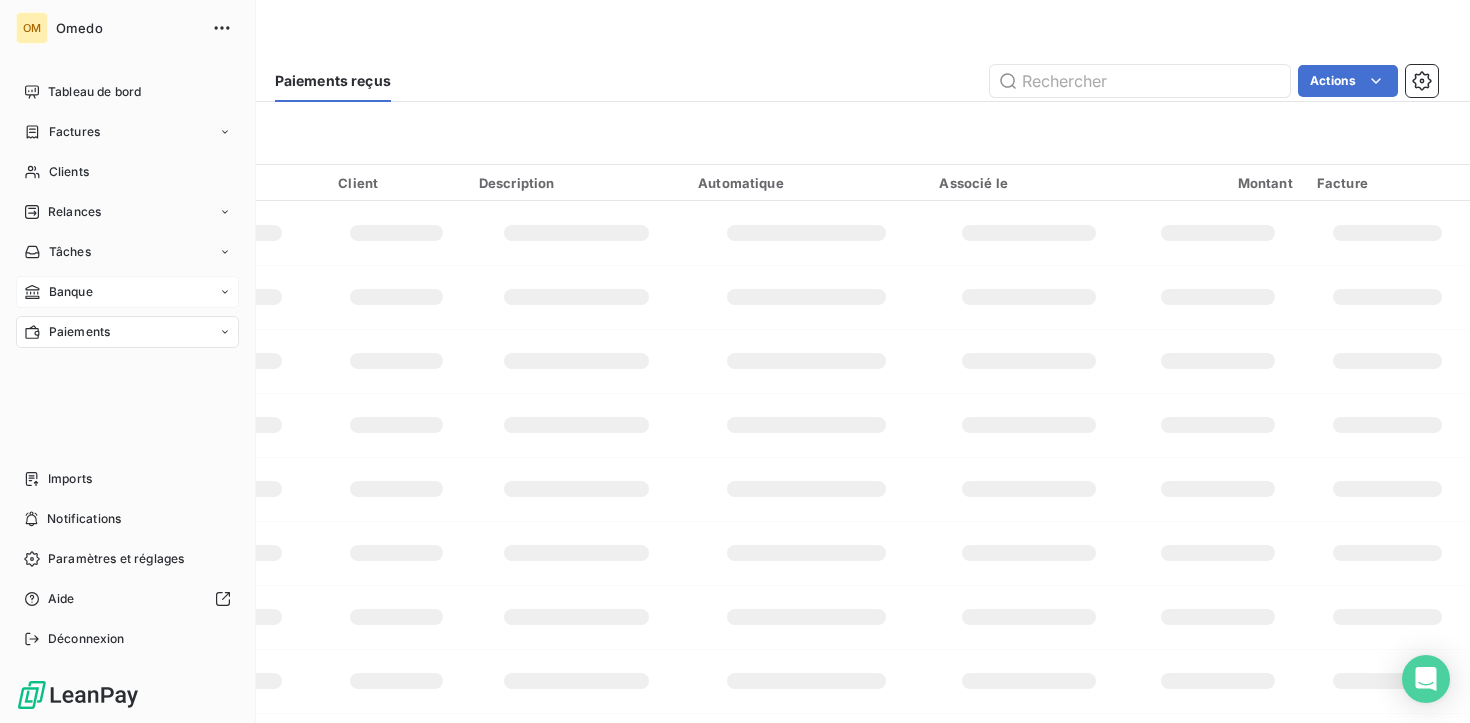 click on "Banque" at bounding box center (127, 292) 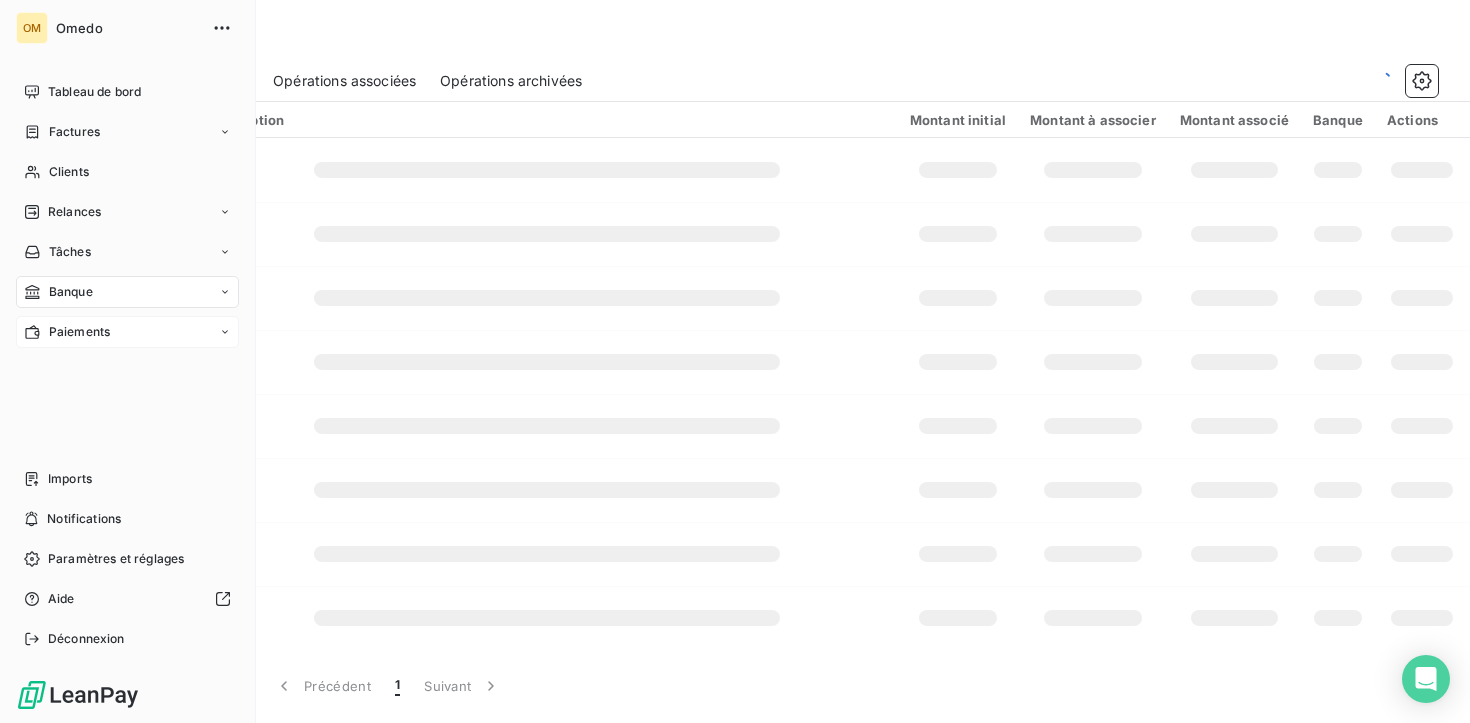click on "Banque" at bounding box center (71, 292) 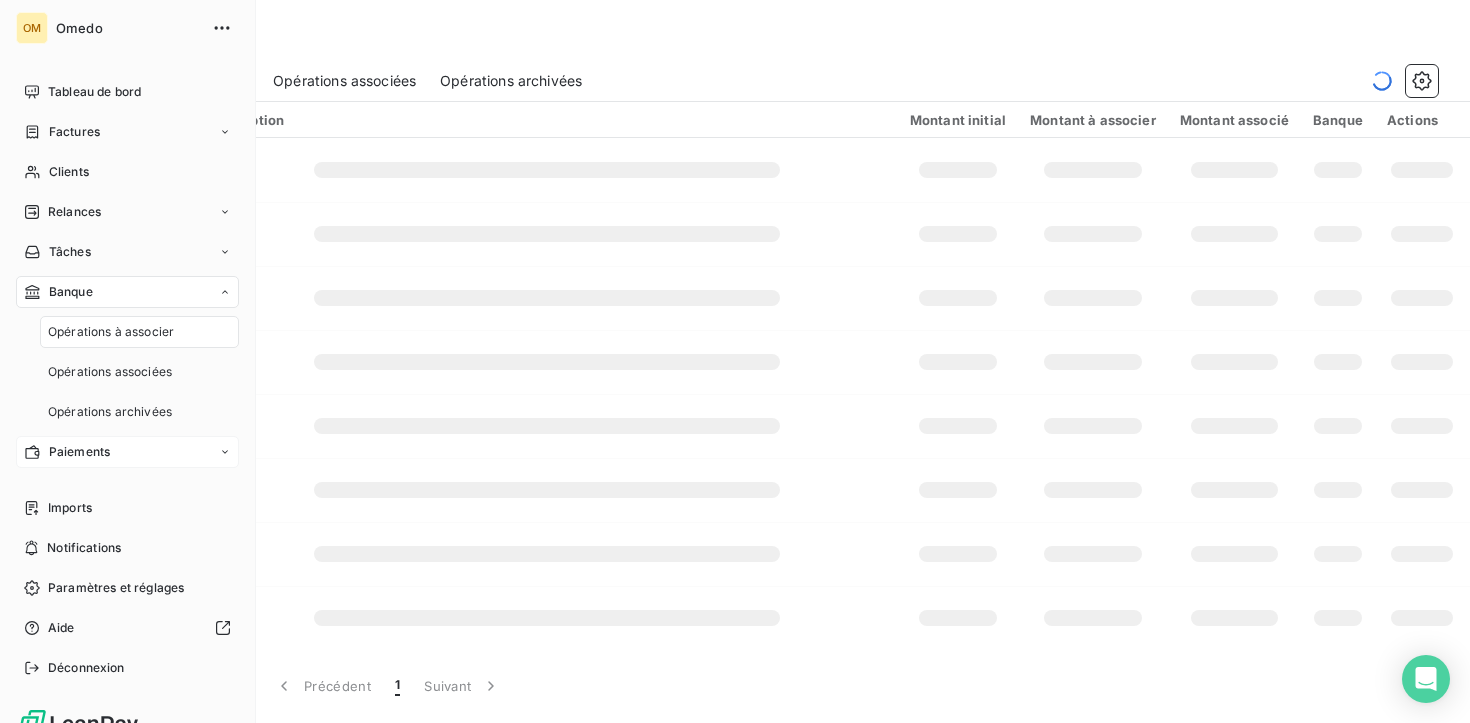 click on "Banque" at bounding box center (127, 292) 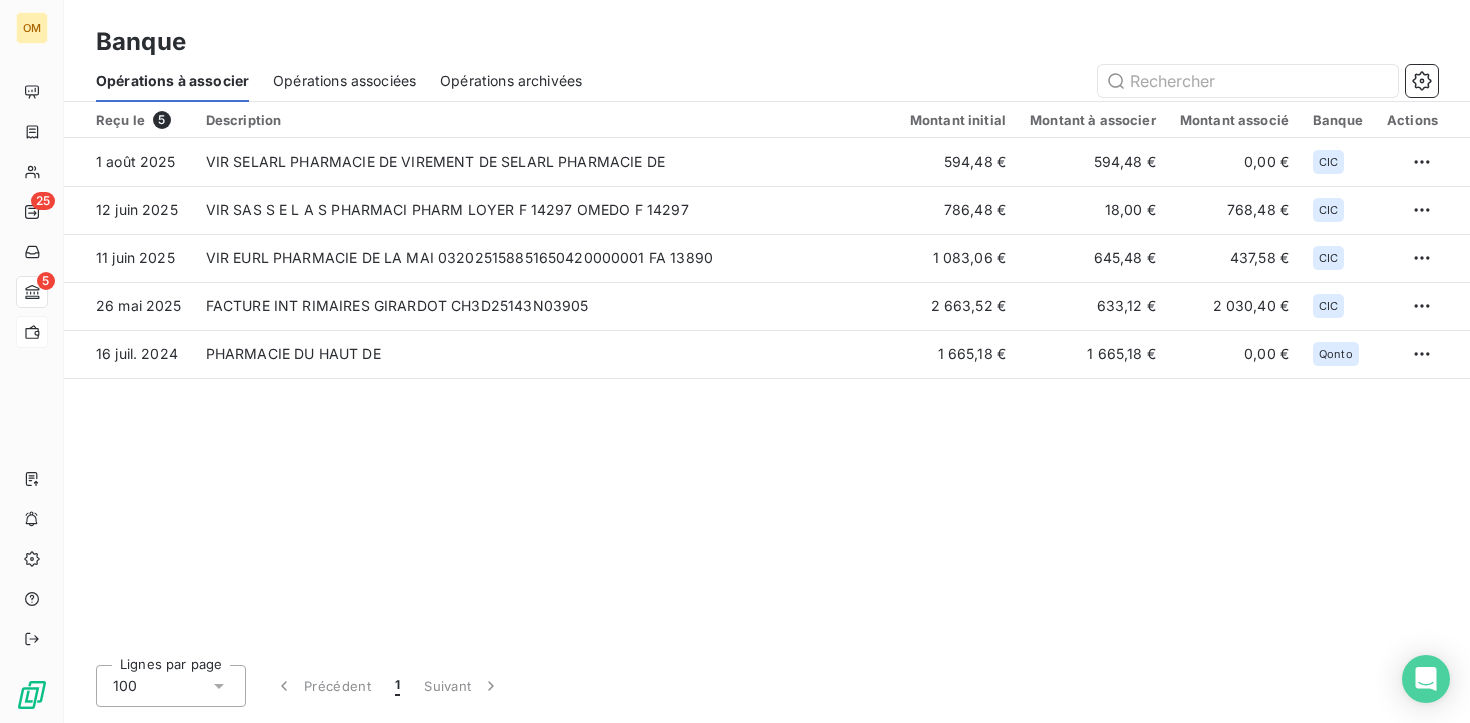 click on "Opérations associées" at bounding box center (344, 81) 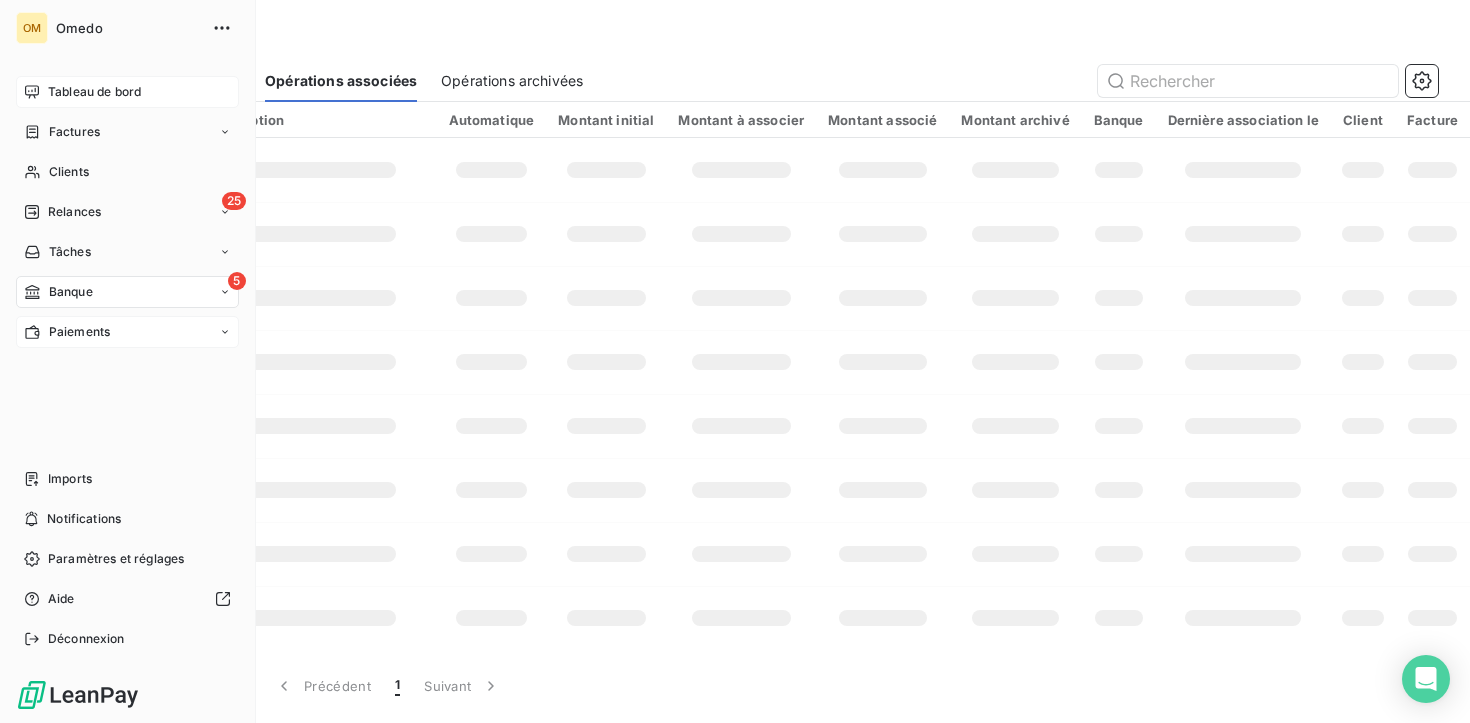 click on "Tableau de bord" at bounding box center (94, 92) 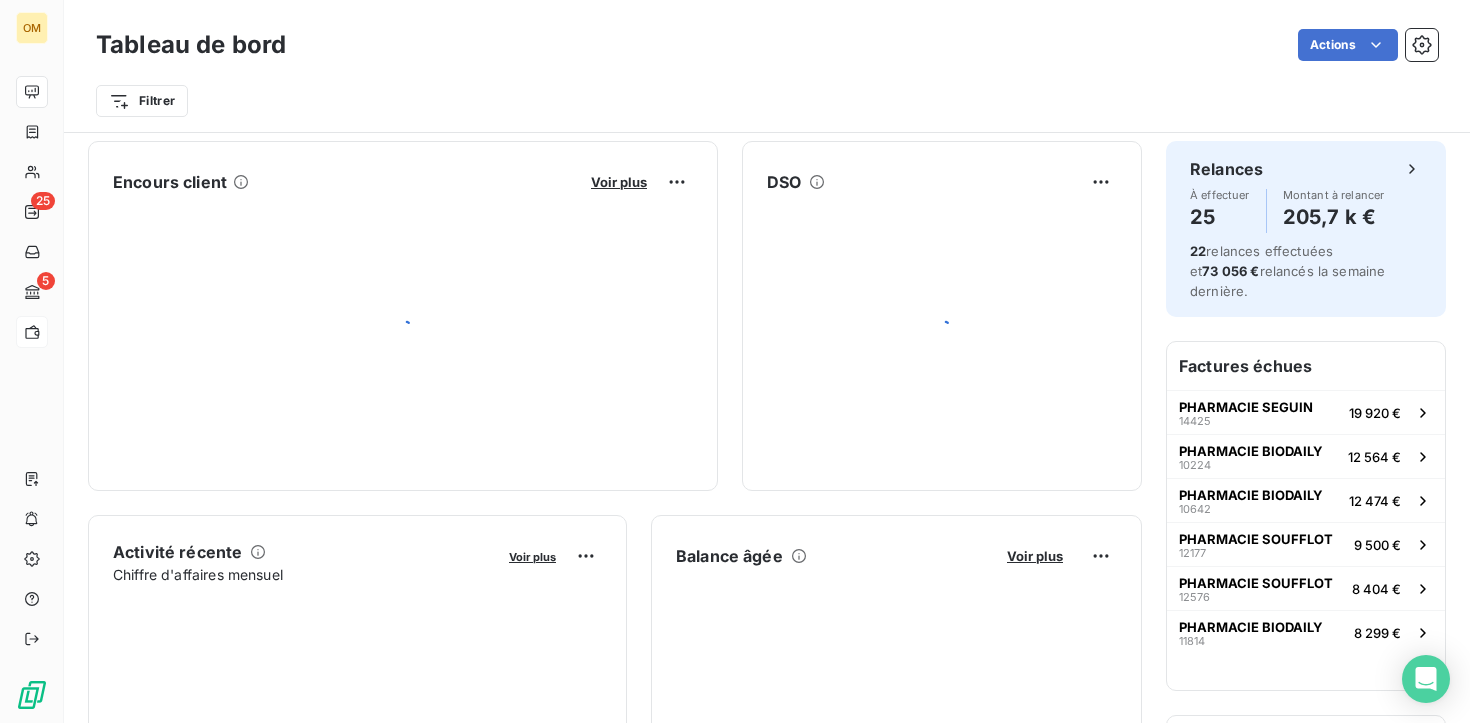 scroll, scrollTop: 0, scrollLeft: 0, axis: both 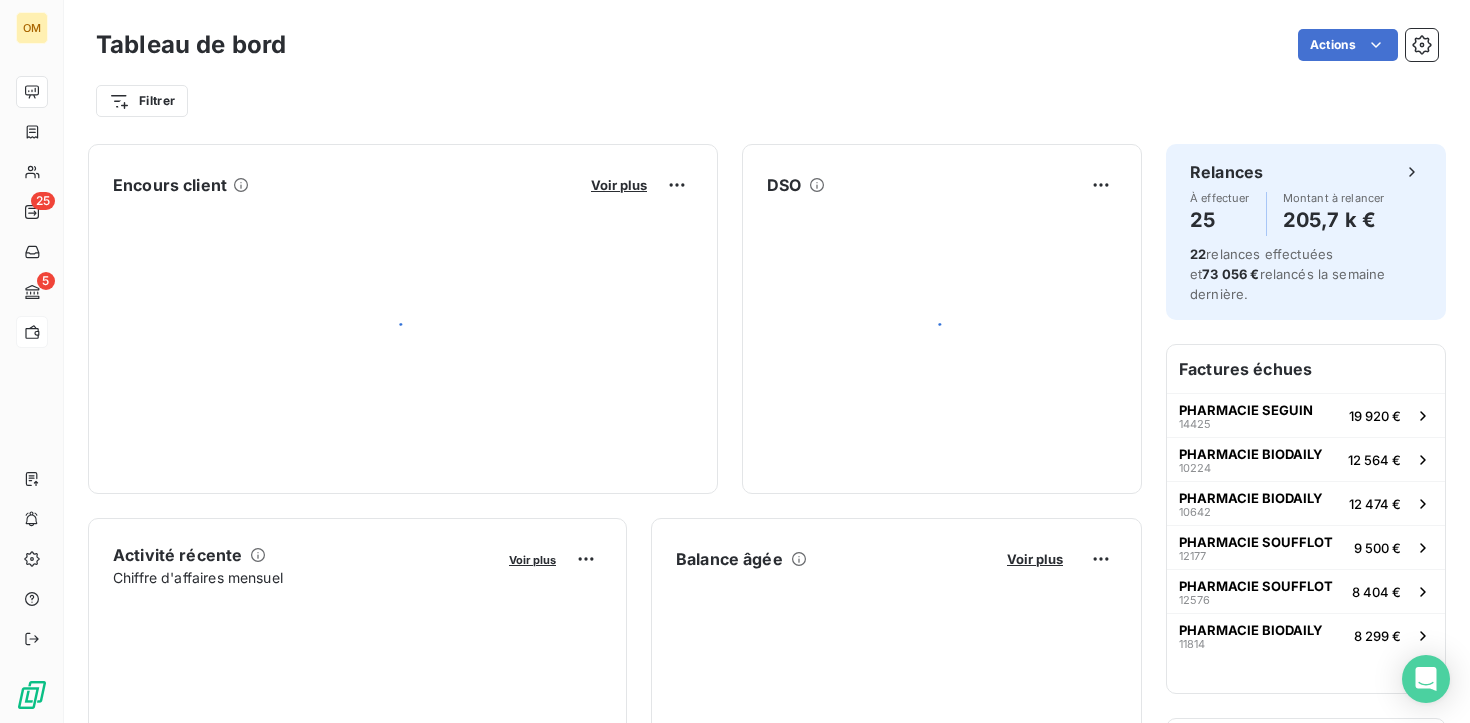 click on "Actions" at bounding box center [874, 45] 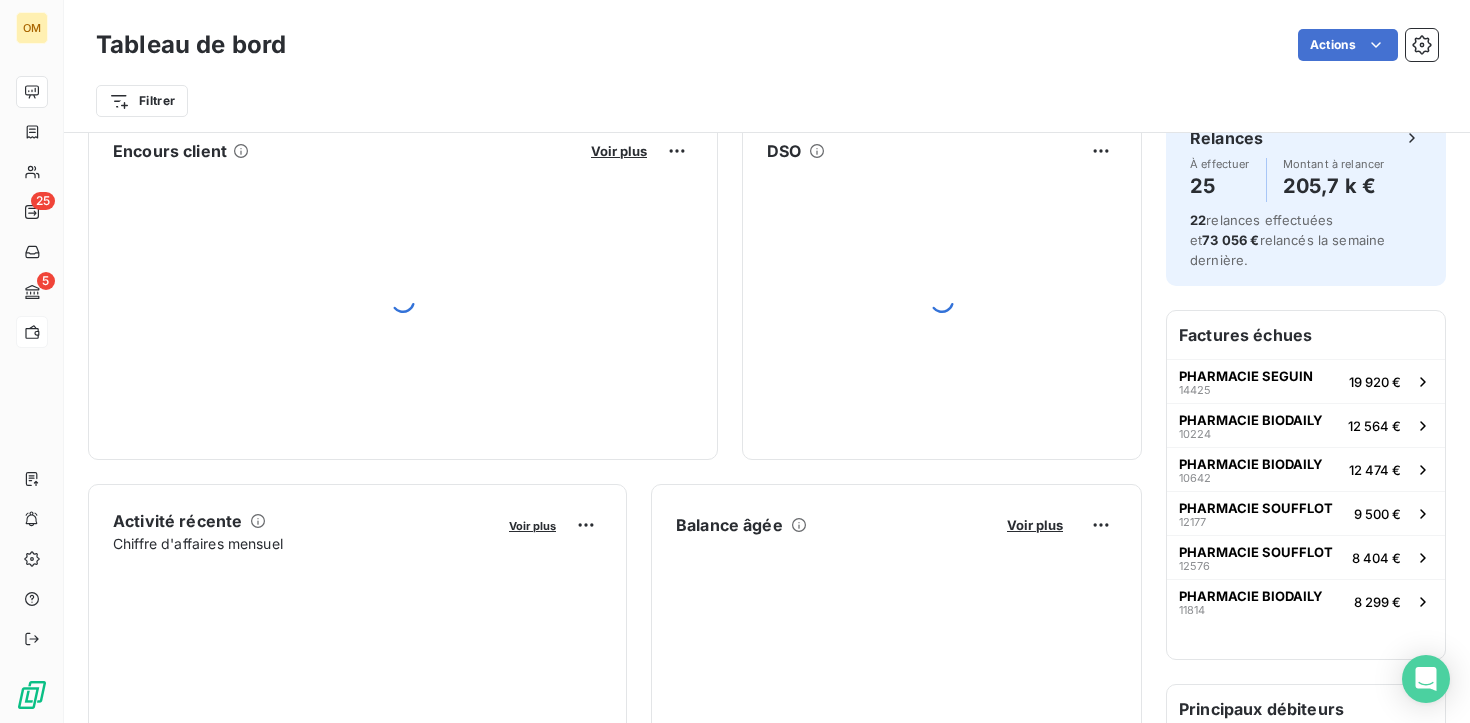 scroll, scrollTop: 0, scrollLeft: 0, axis: both 